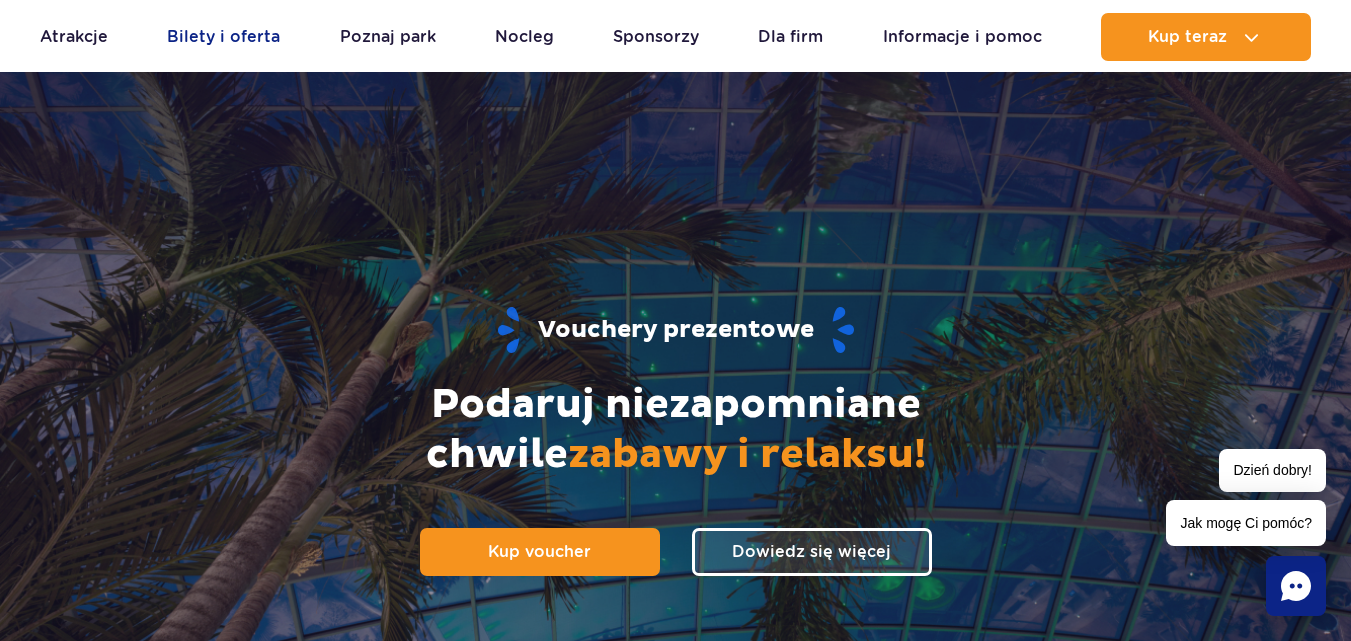 click on "Bilety i oferta" at bounding box center (223, 37) 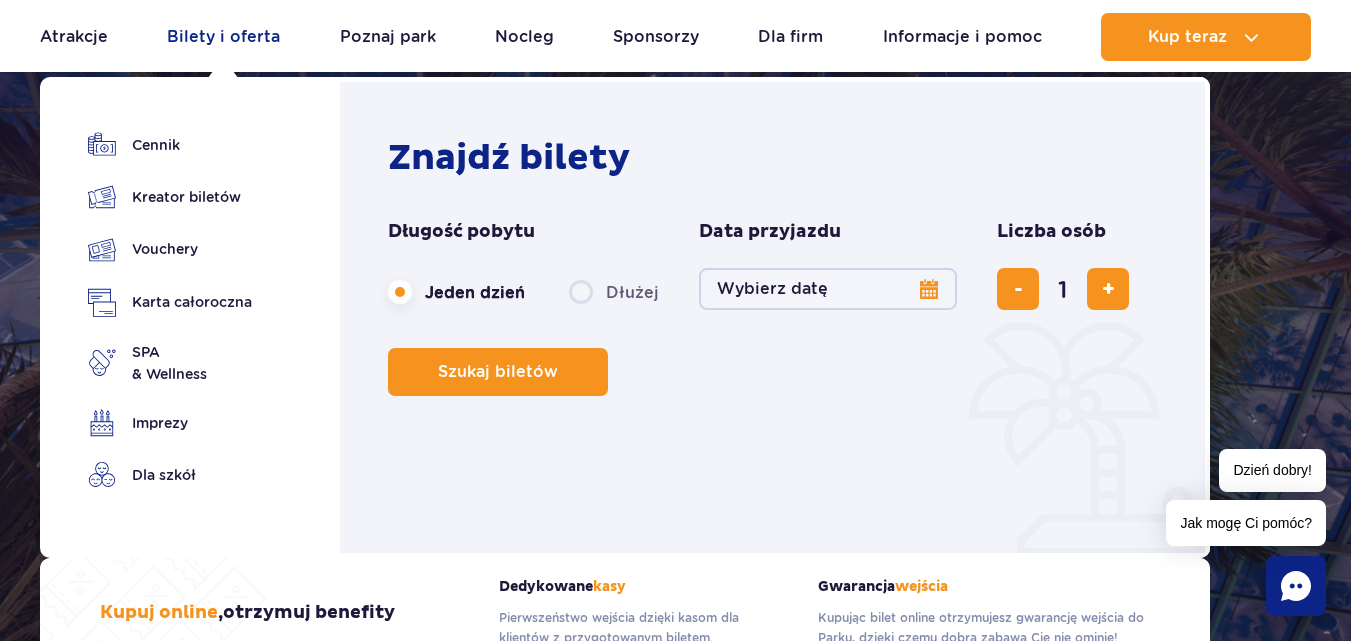 scroll, scrollTop: 100, scrollLeft: 0, axis: vertical 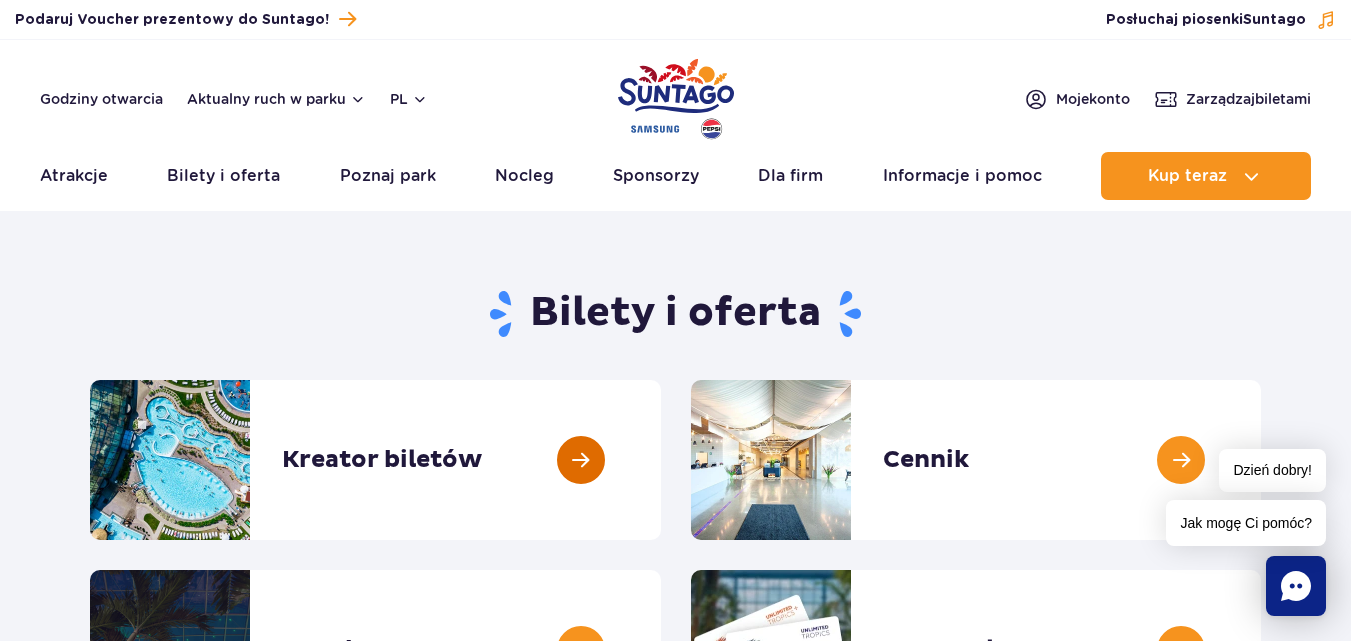 click at bounding box center (661, 460) 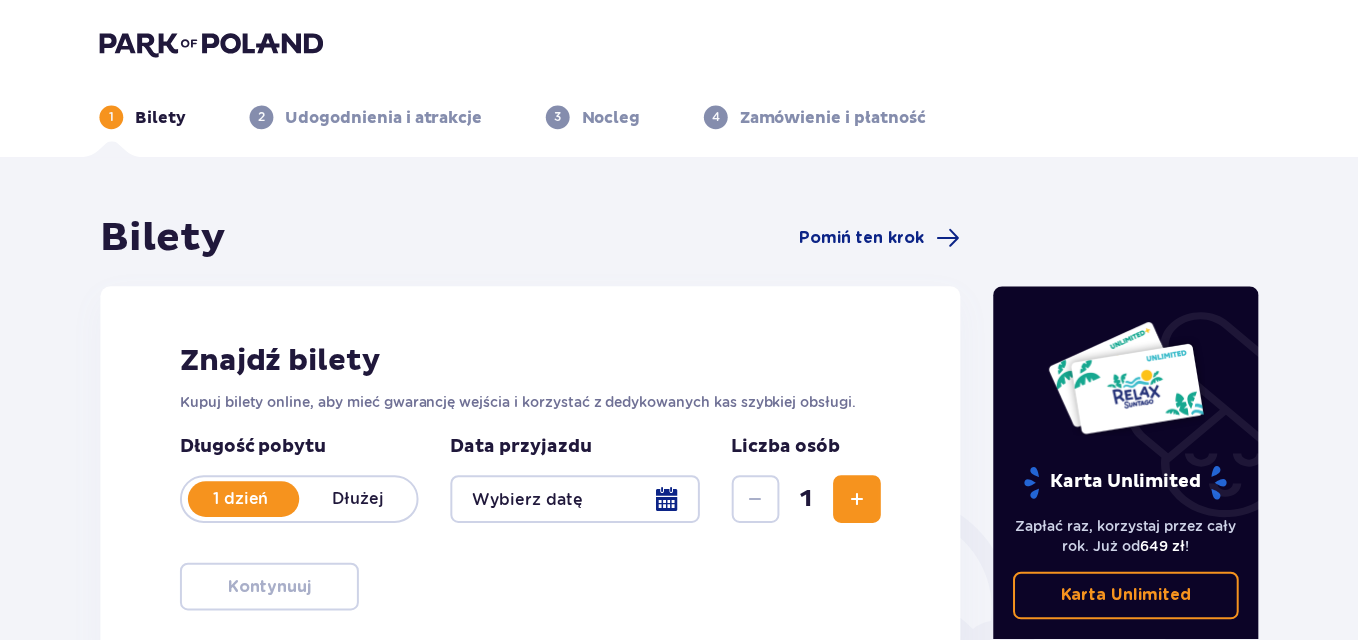 scroll, scrollTop: 0, scrollLeft: 0, axis: both 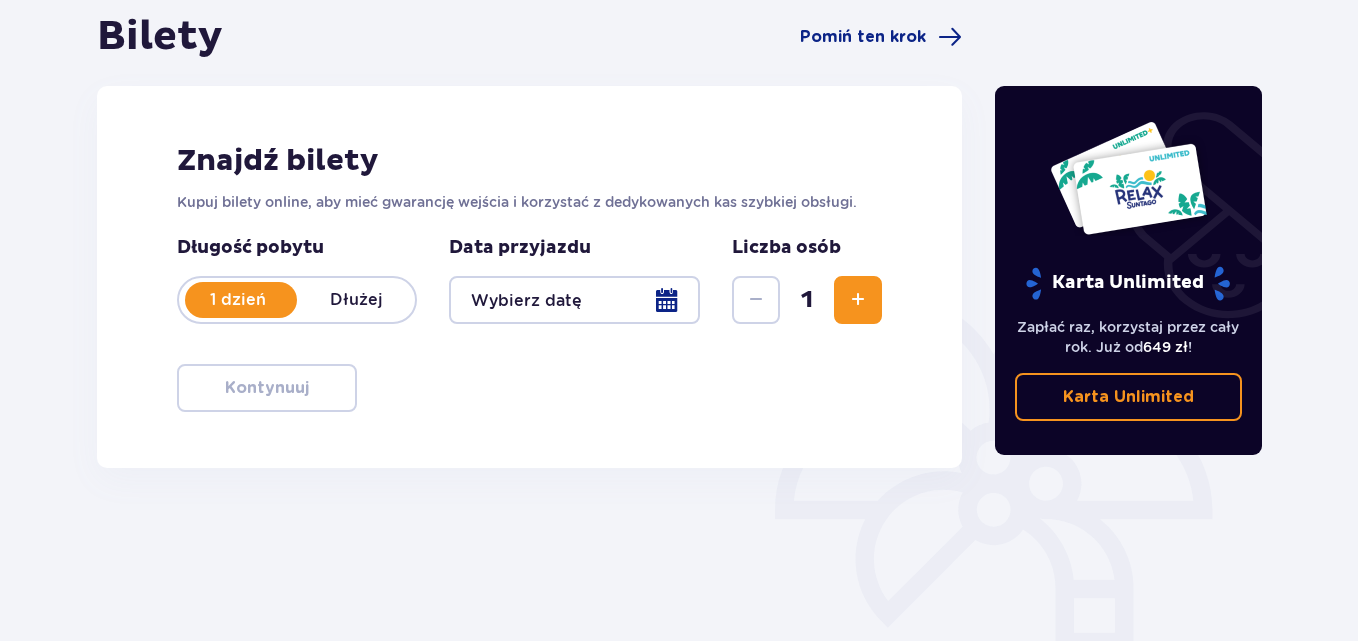 click at bounding box center (574, 300) 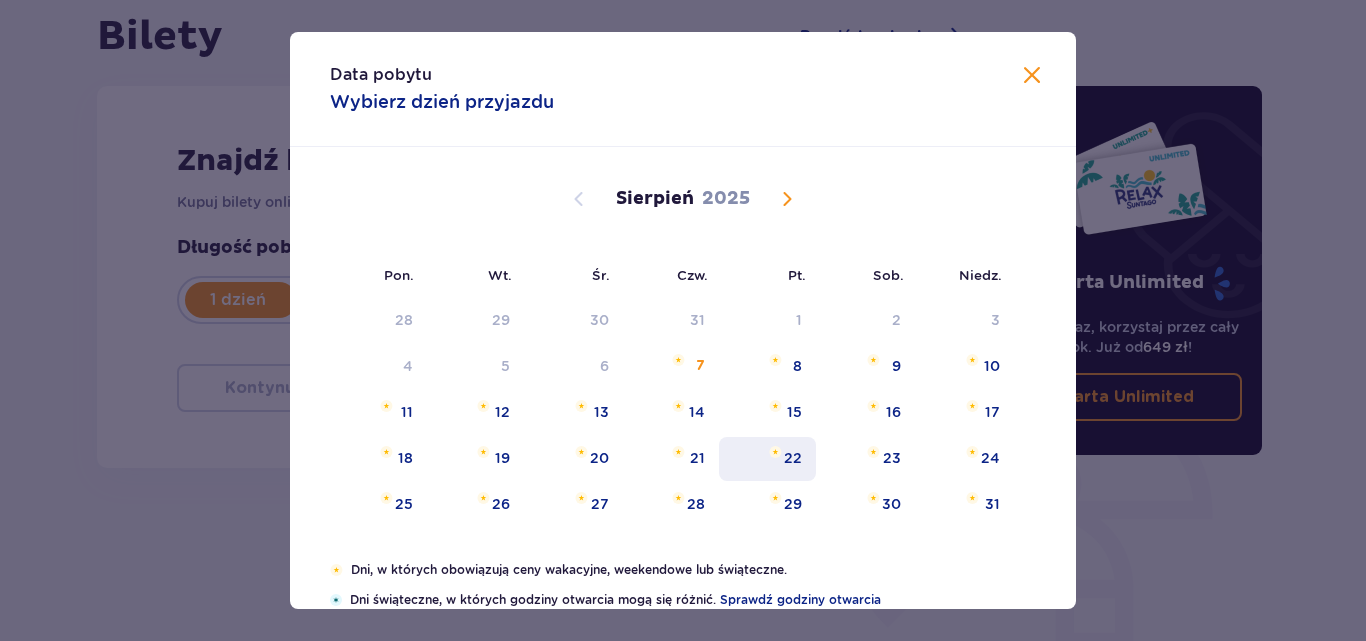 click on "22" at bounding box center [793, 458] 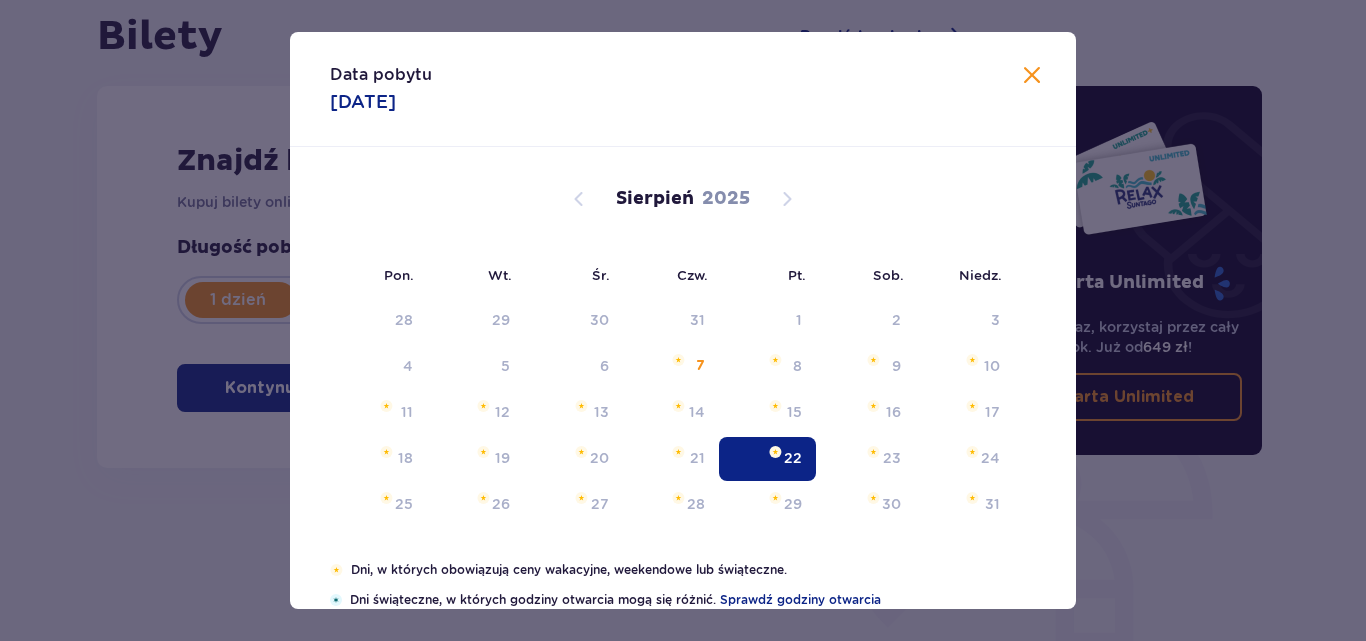 type on "22.08.25" 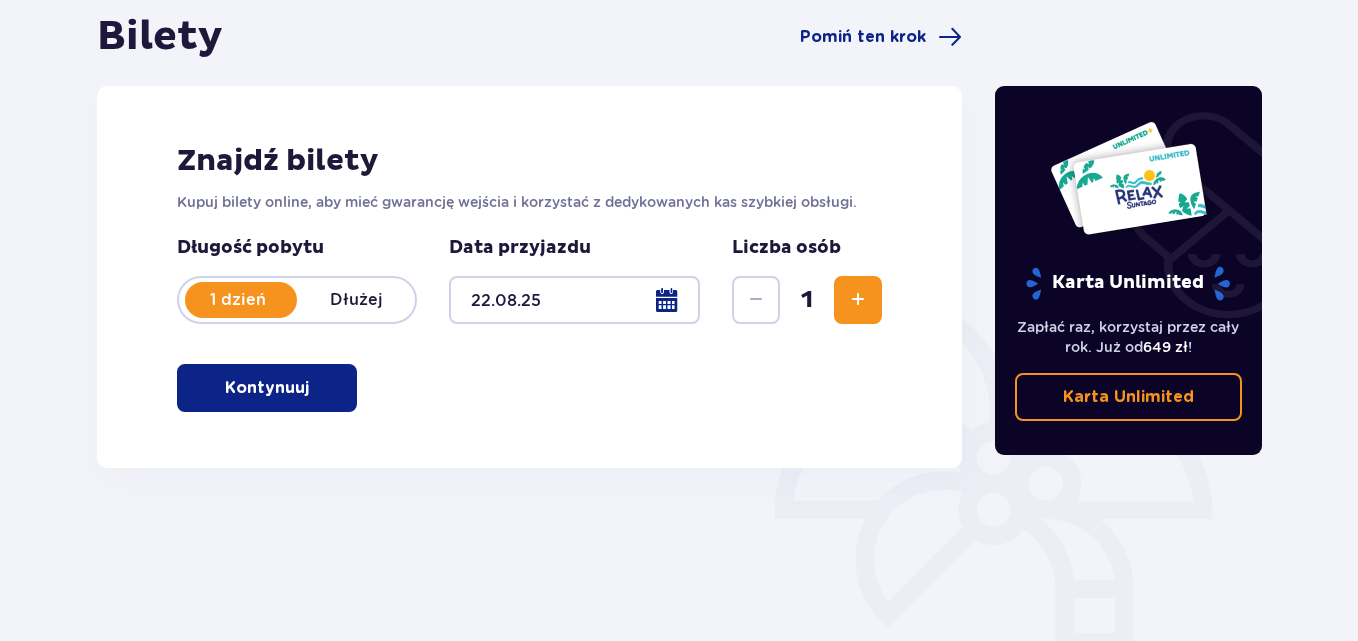 click on "Kontynuuj" at bounding box center [267, 388] 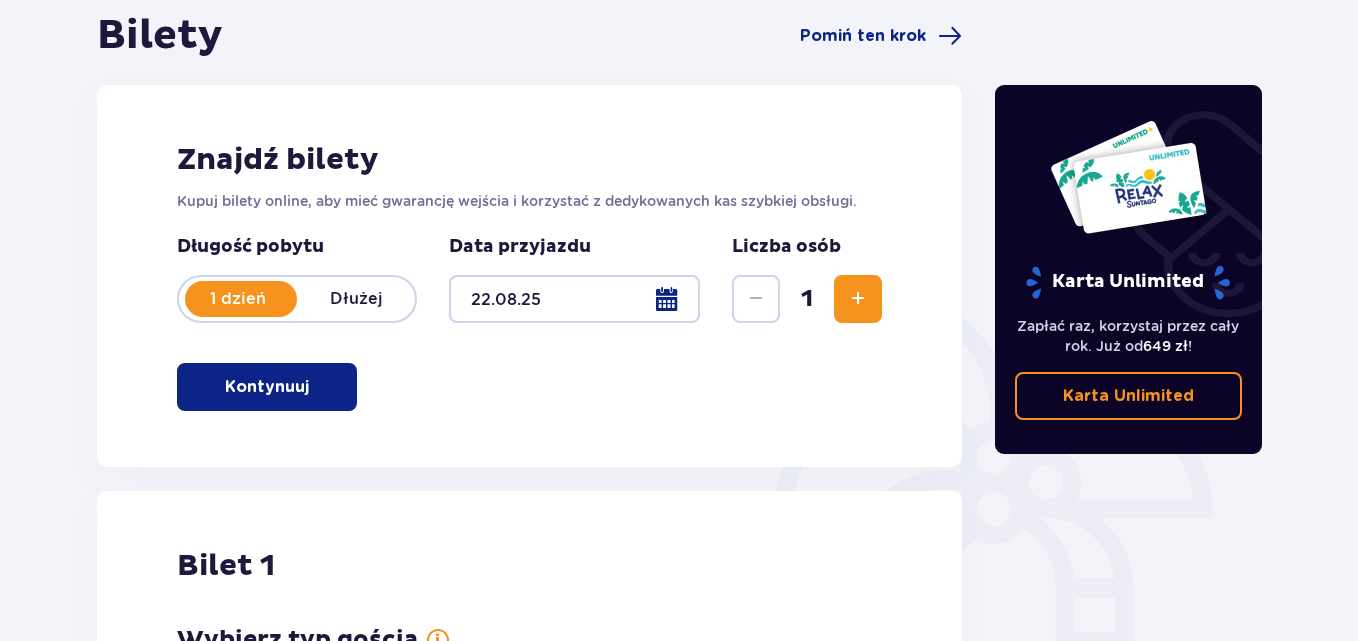 scroll, scrollTop: 668, scrollLeft: 0, axis: vertical 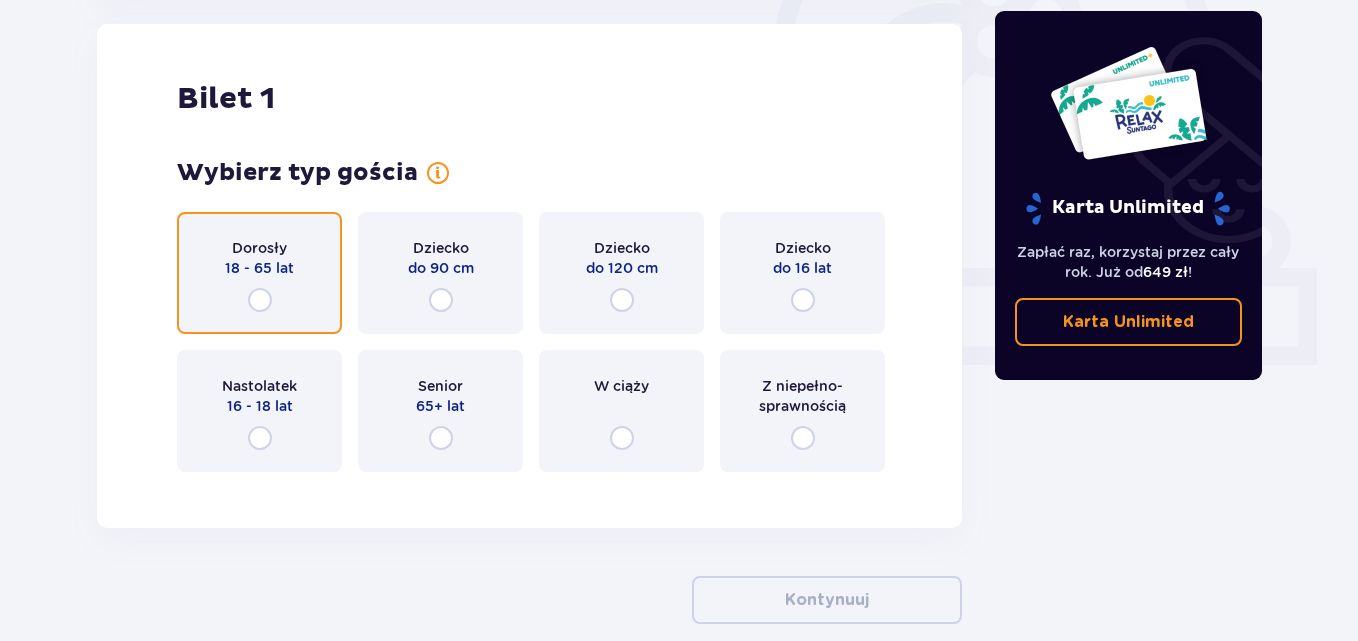 click at bounding box center [260, 300] 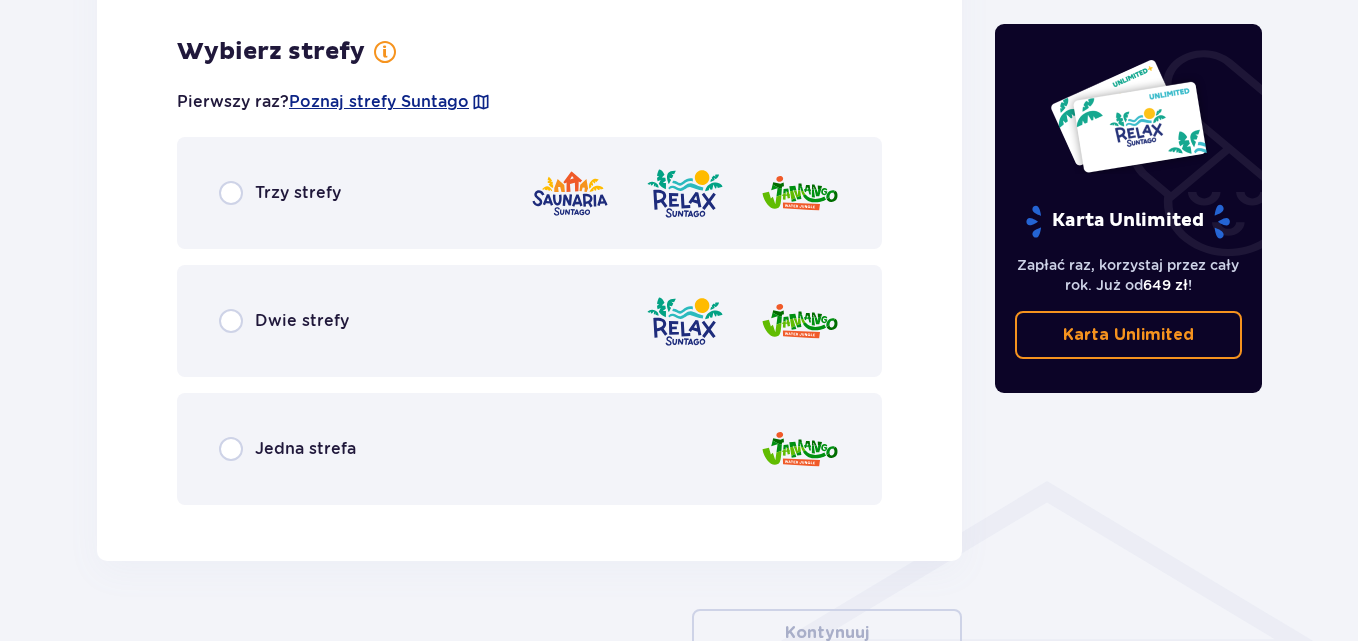 scroll, scrollTop: 1156, scrollLeft: 0, axis: vertical 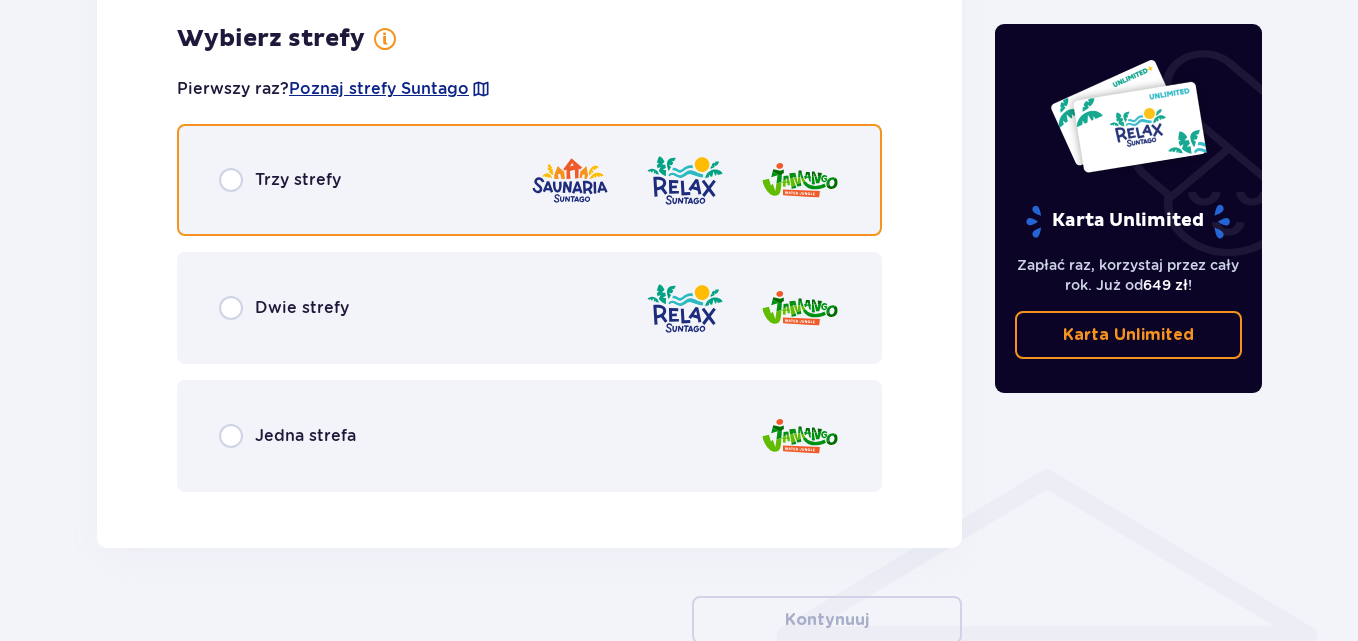 click at bounding box center (231, 180) 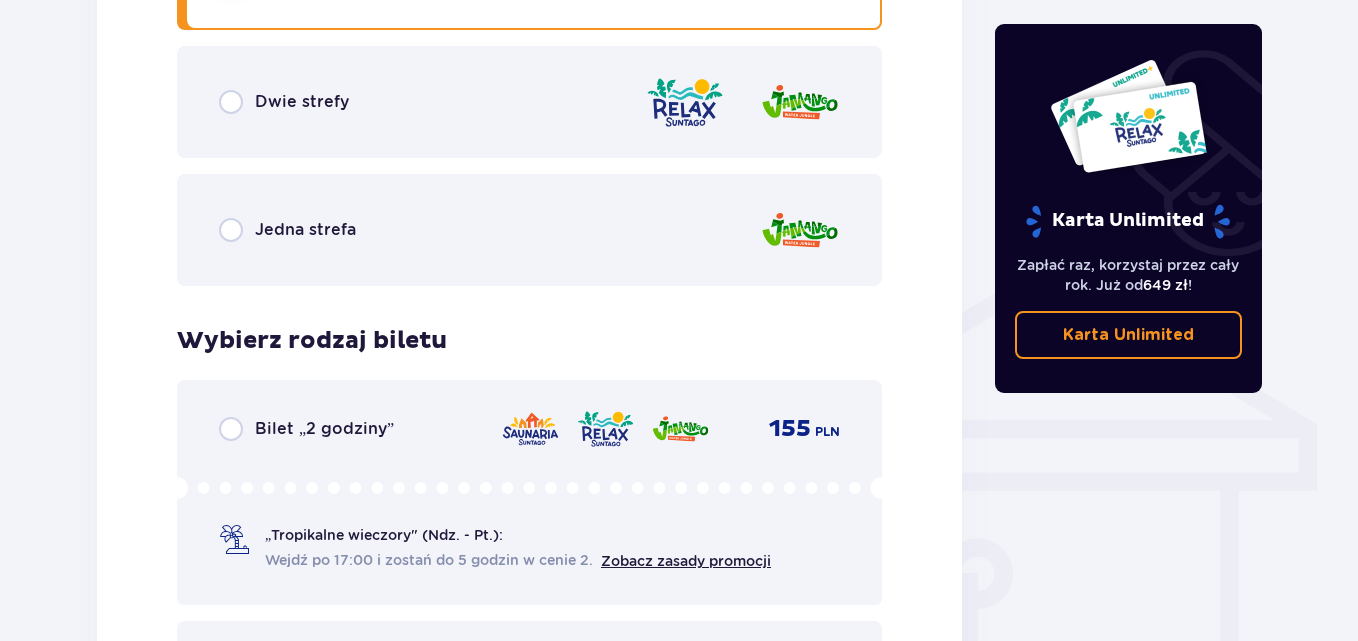 scroll, scrollTop: 1354, scrollLeft: 0, axis: vertical 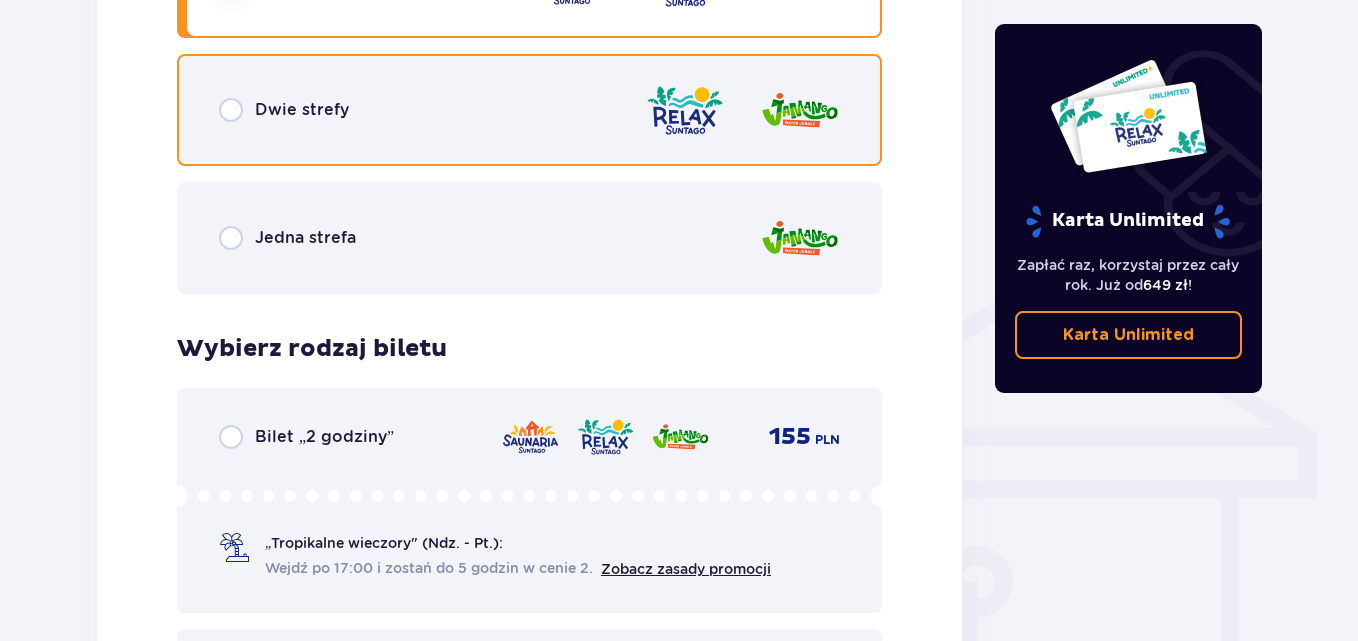 click at bounding box center [231, 110] 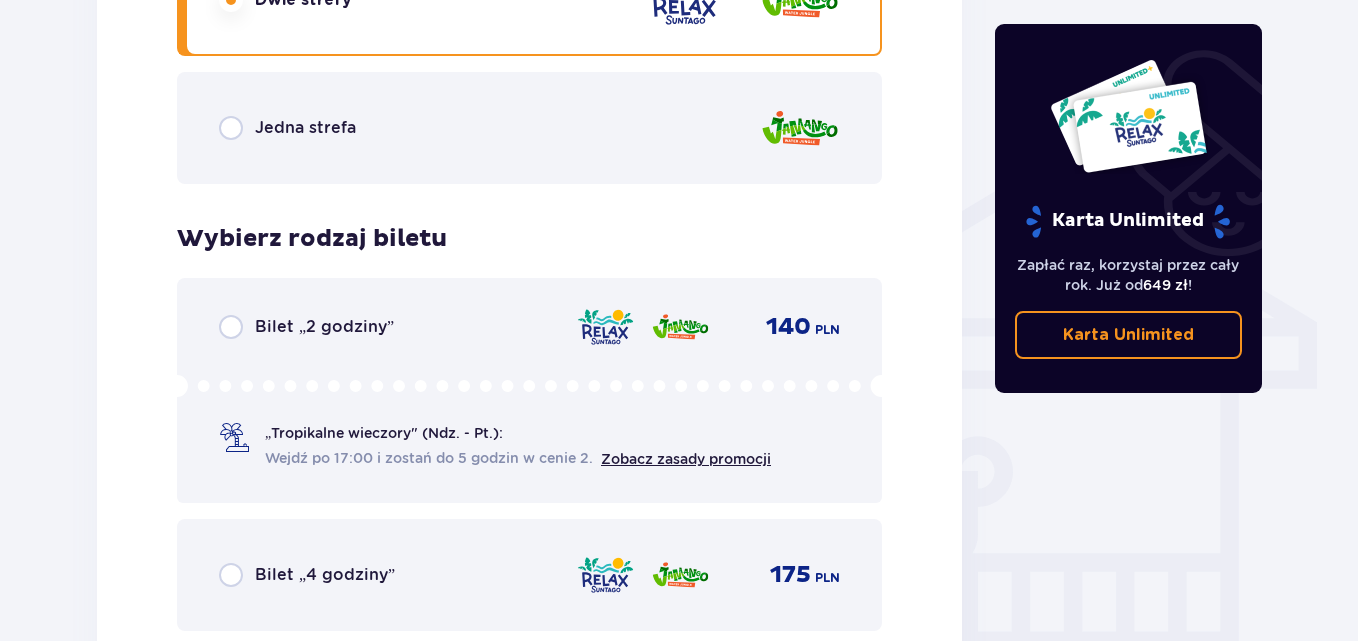 scroll, scrollTop: 1364, scrollLeft: 0, axis: vertical 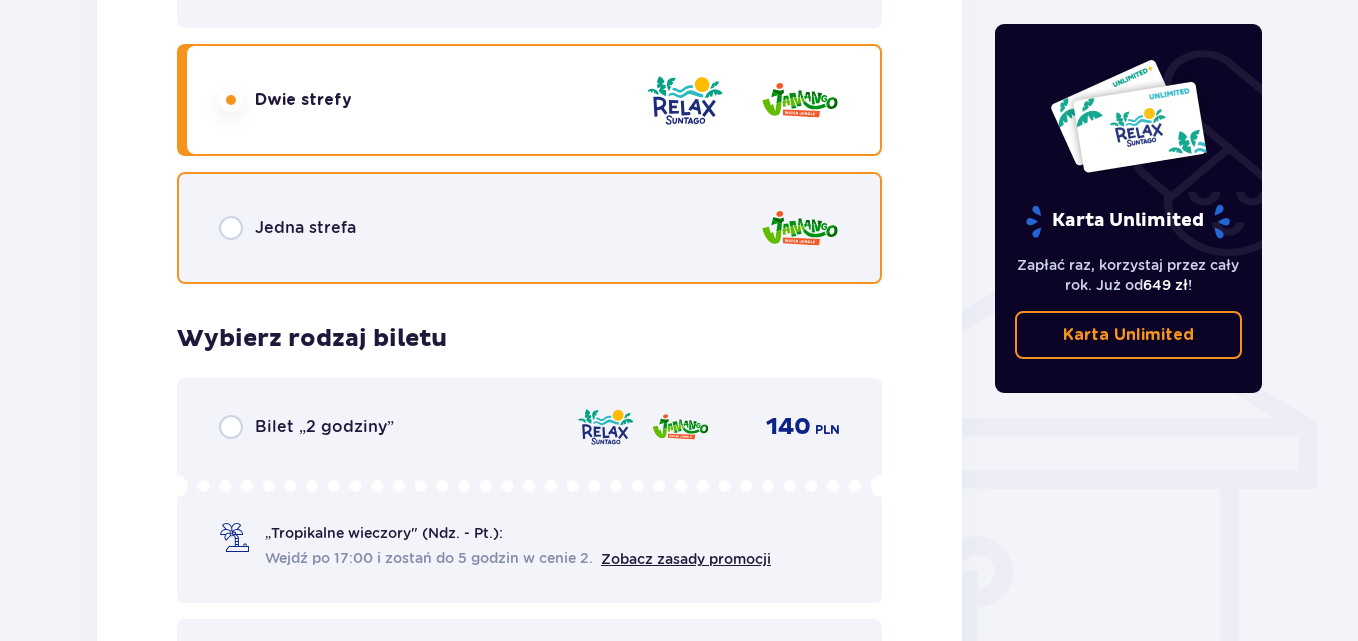 click at bounding box center [231, 228] 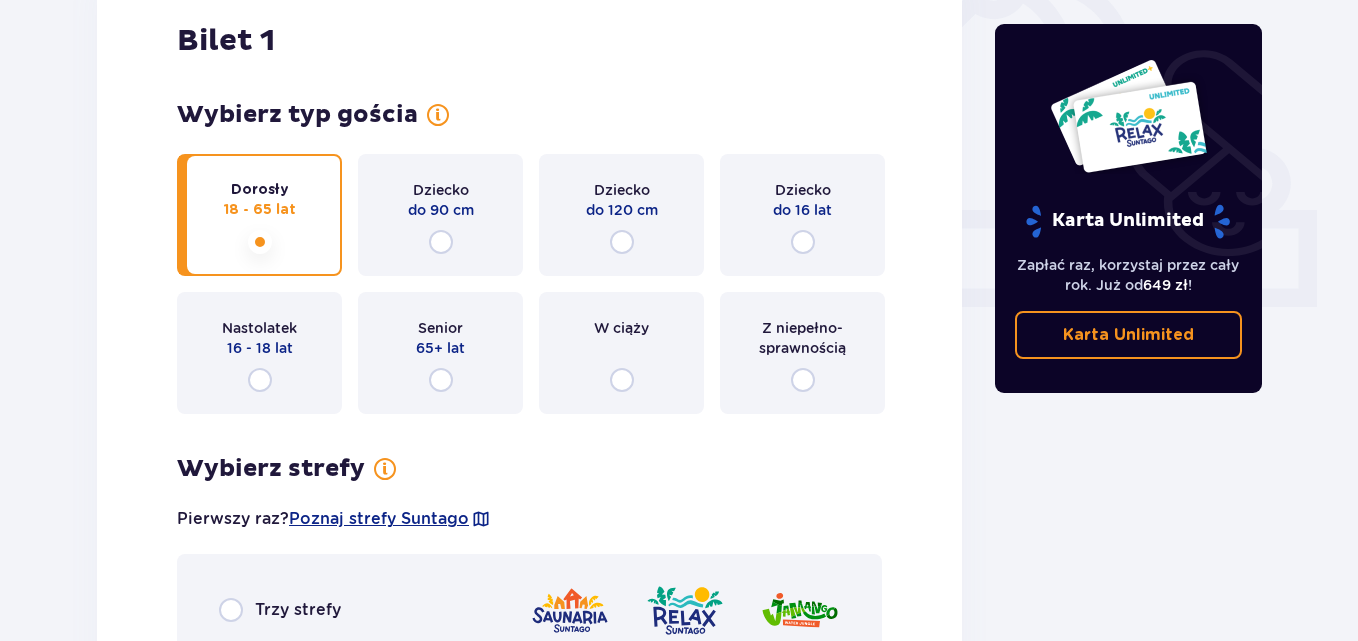 scroll, scrollTop: 664, scrollLeft: 0, axis: vertical 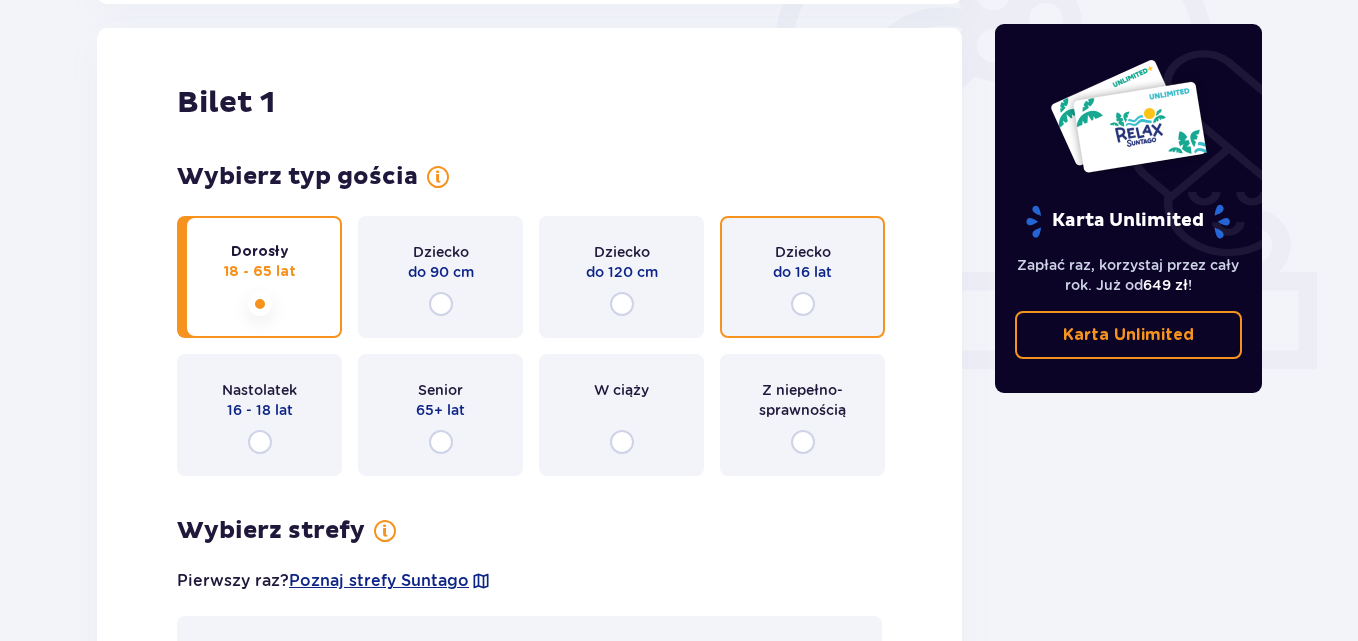 click at bounding box center [803, 304] 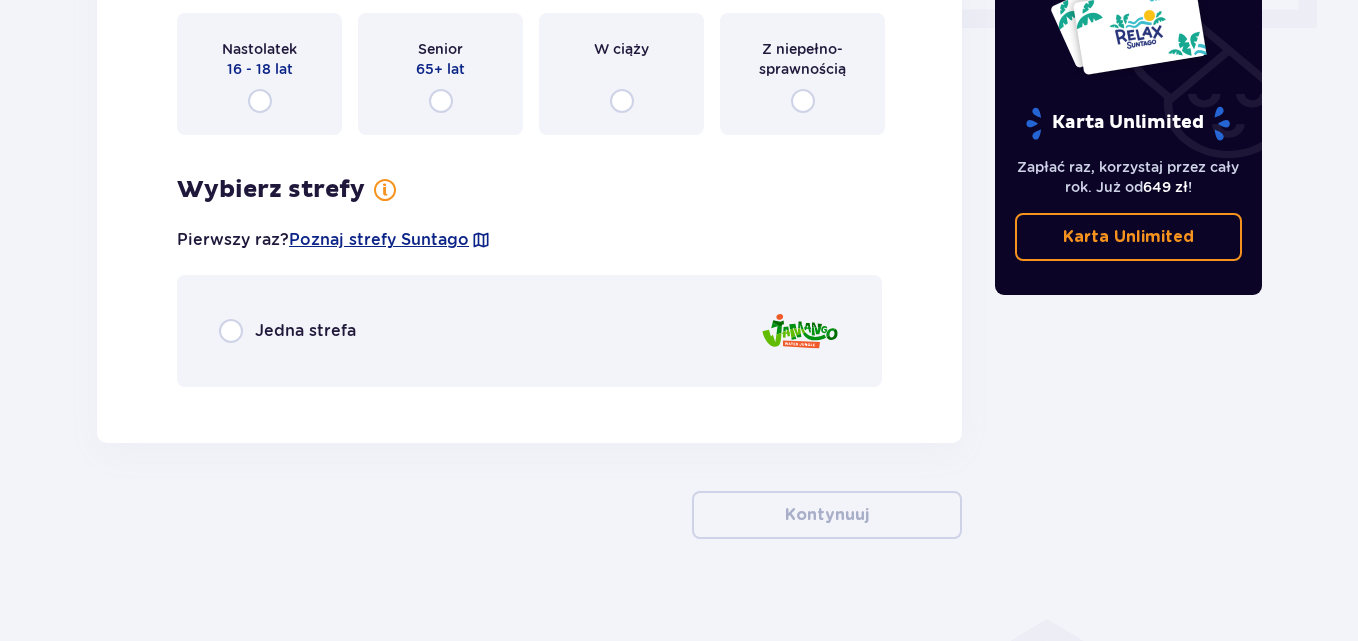scroll, scrollTop: 1023, scrollLeft: 0, axis: vertical 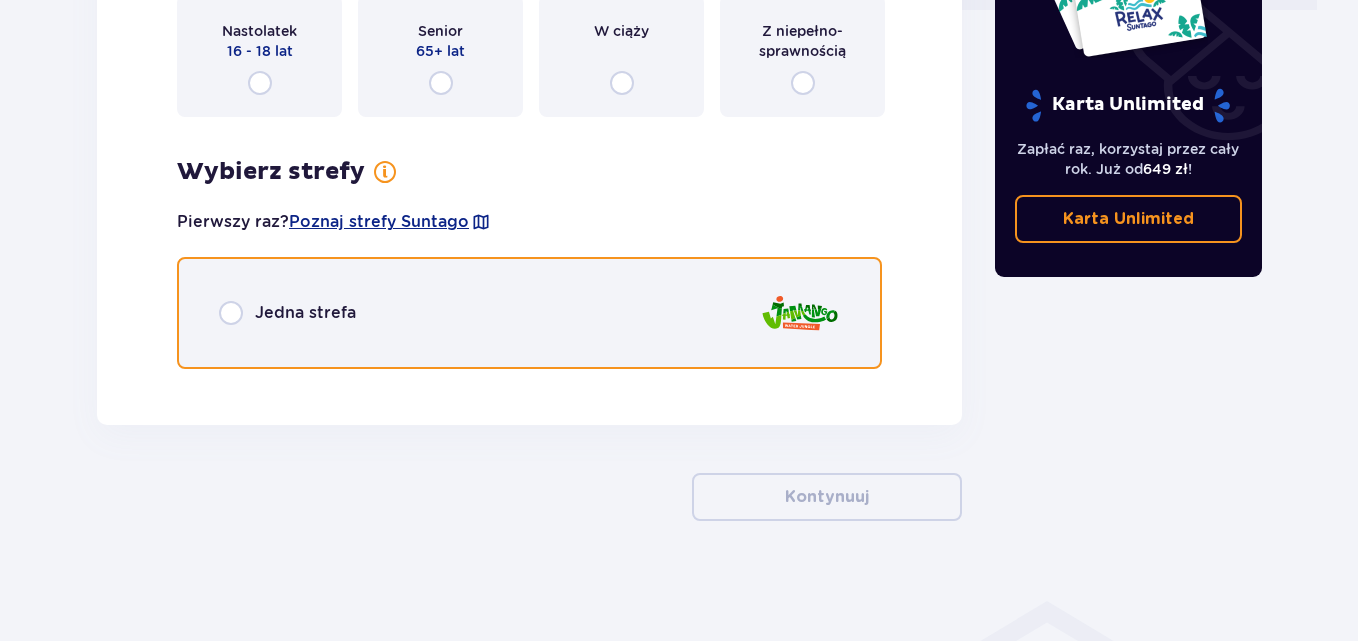 click at bounding box center (231, 313) 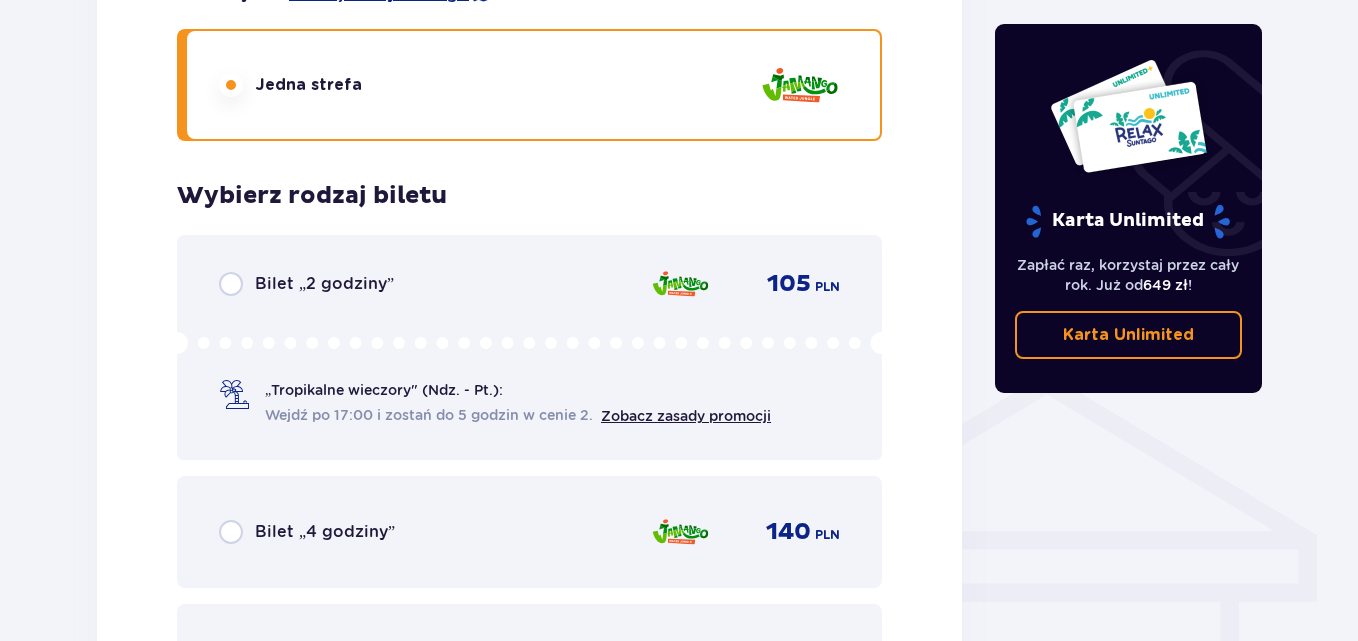 scroll, scrollTop: 808, scrollLeft: 0, axis: vertical 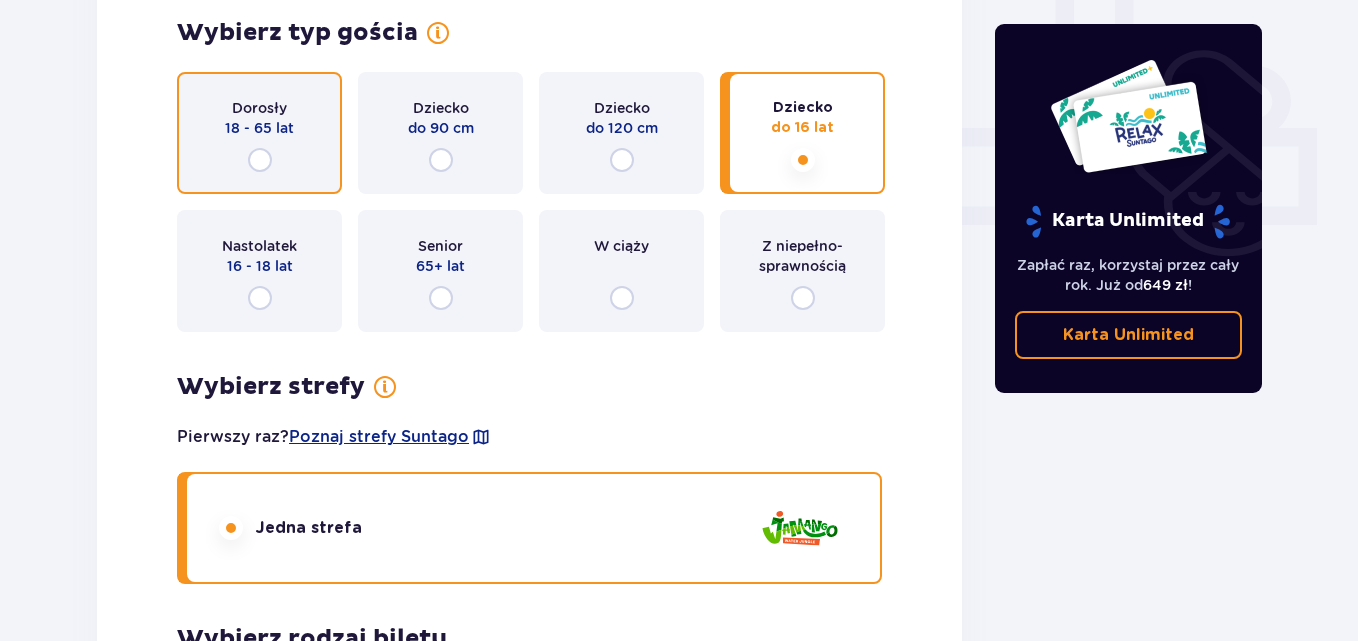 click at bounding box center (260, 160) 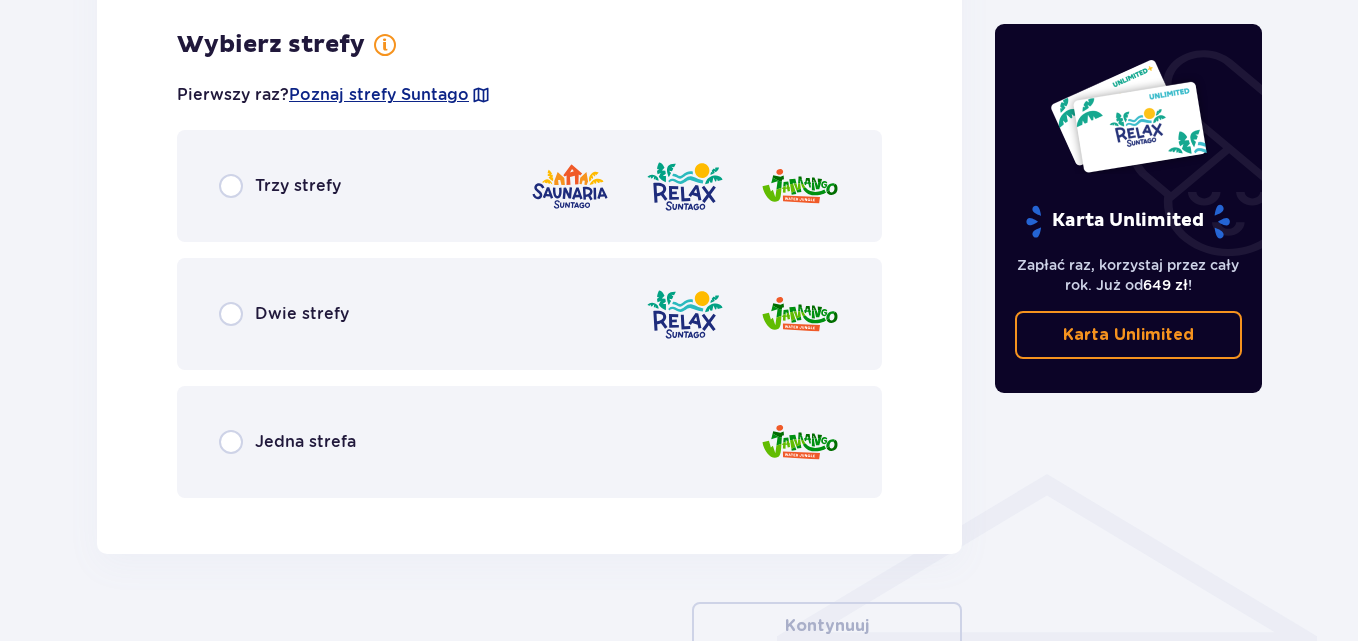 scroll, scrollTop: 1156, scrollLeft: 0, axis: vertical 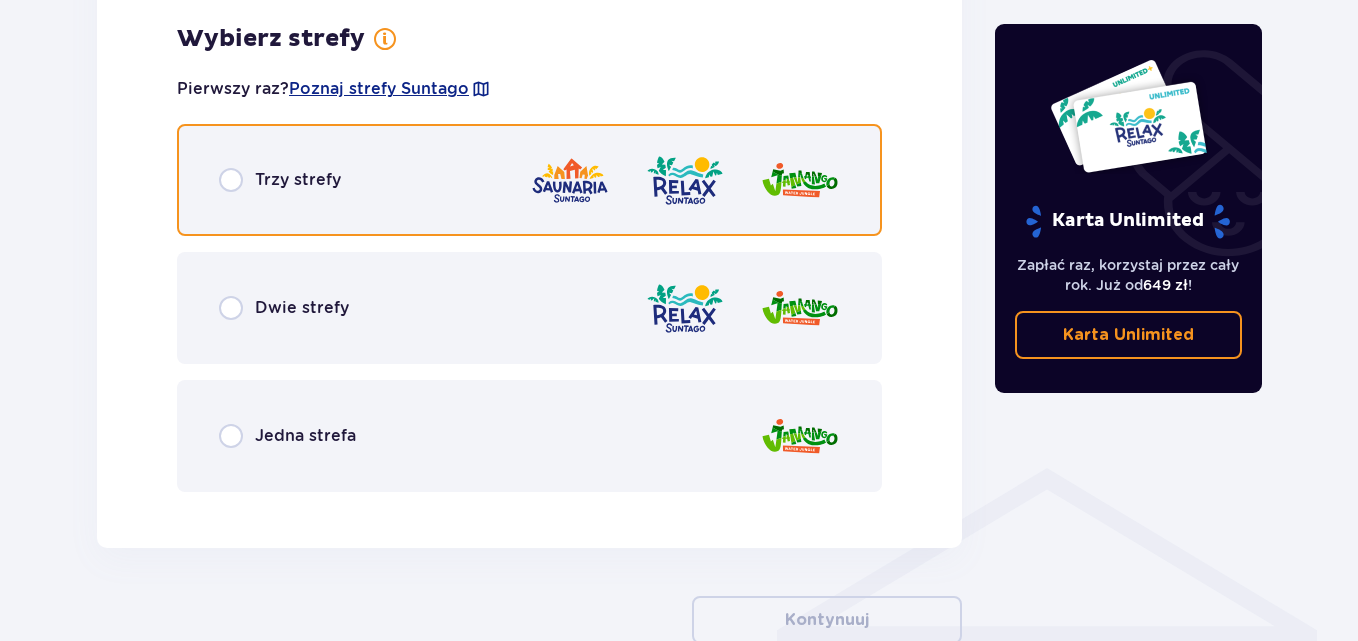 click at bounding box center (231, 180) 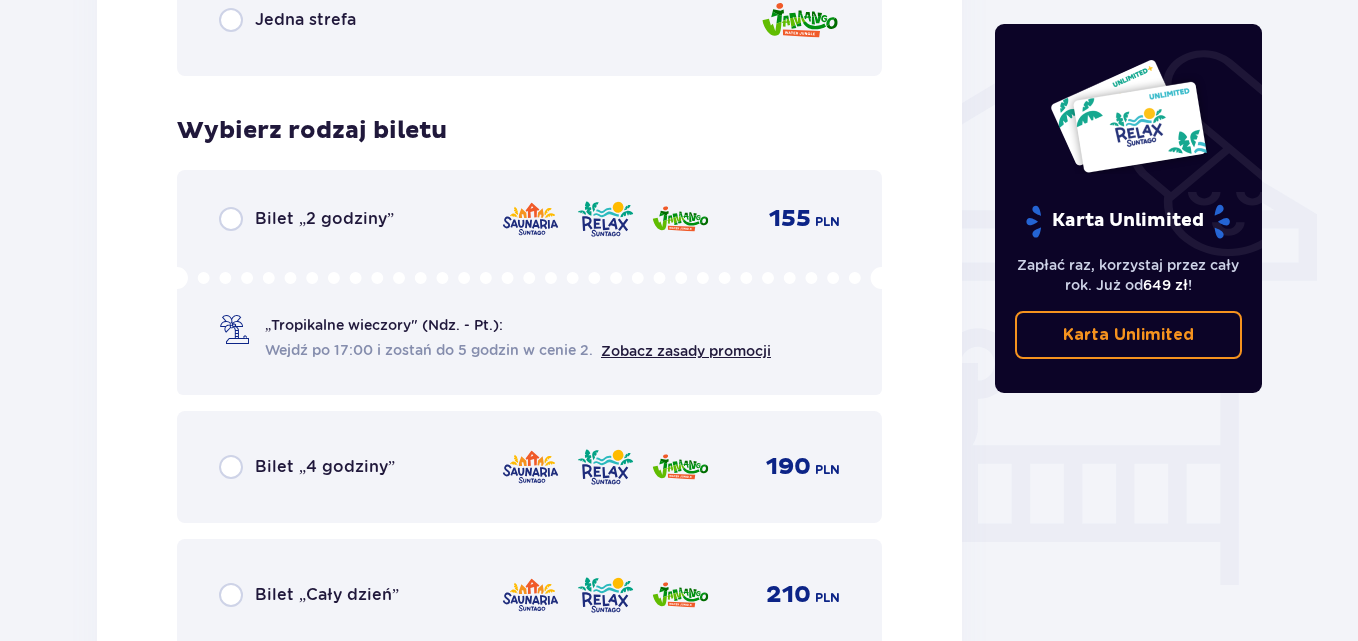 scroll, scrollTop: 1664, scrollLeft: 0, axis: vertical 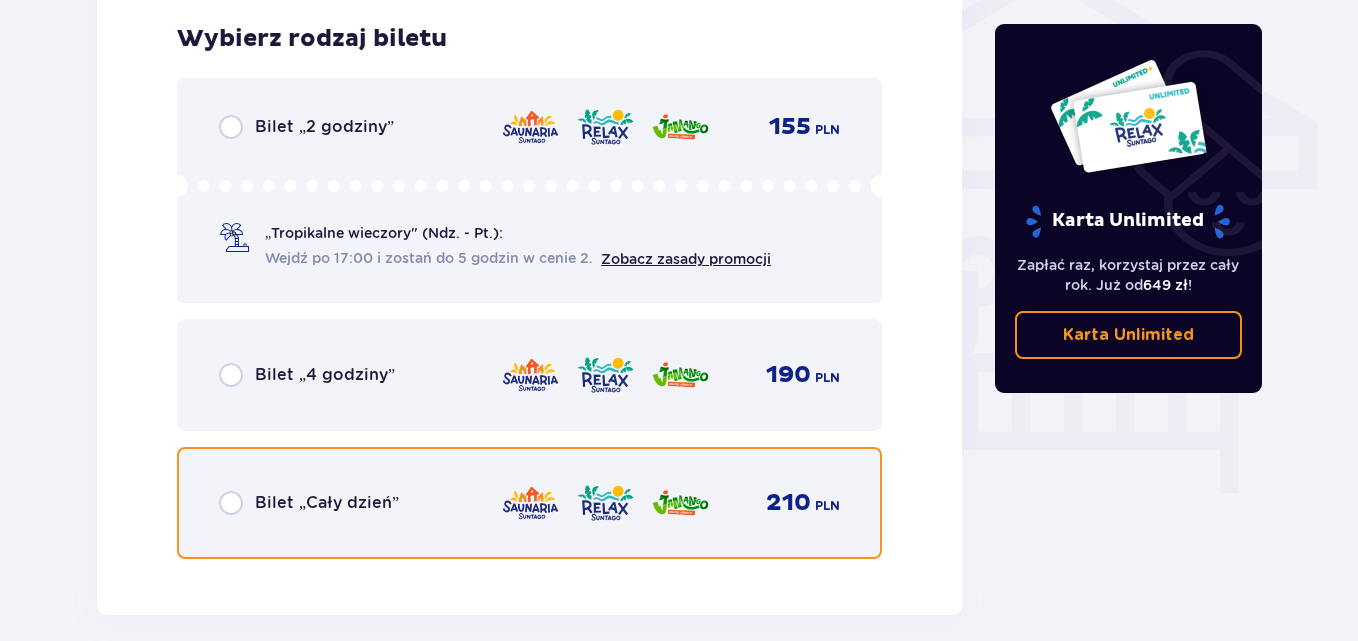 click at bounding box center [231, 503] 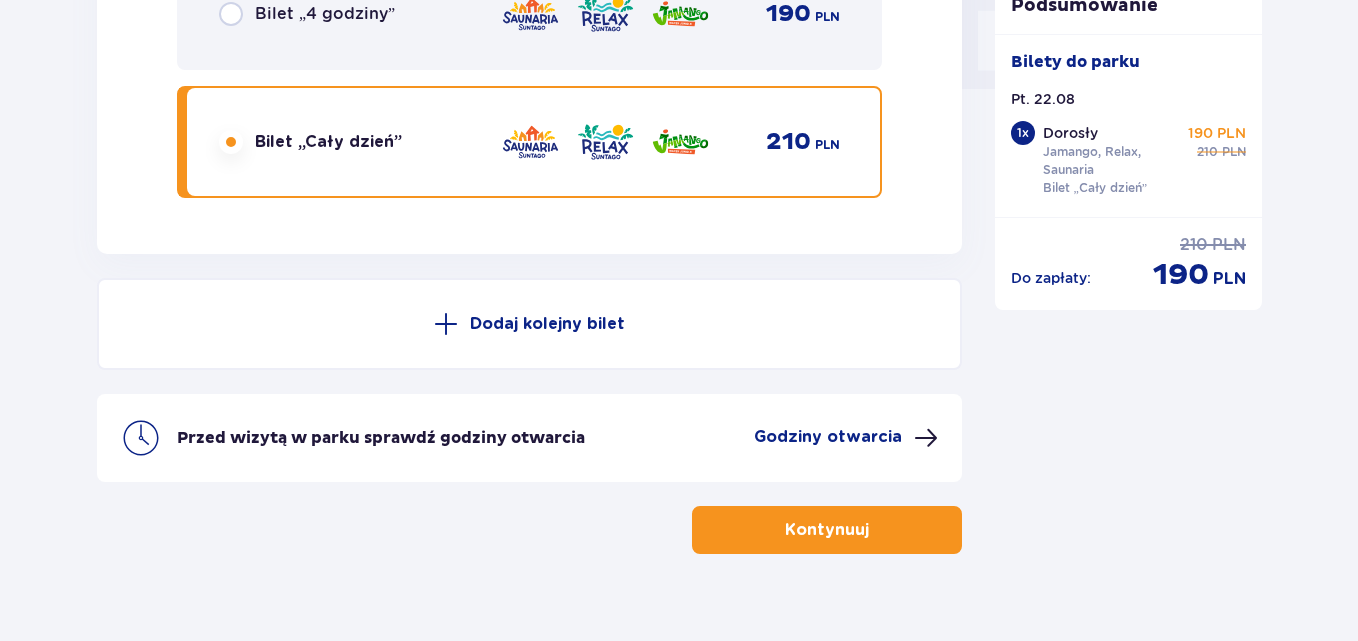 scroll, scrollTop: 2058, scrollLeft: 0, axis: vertical 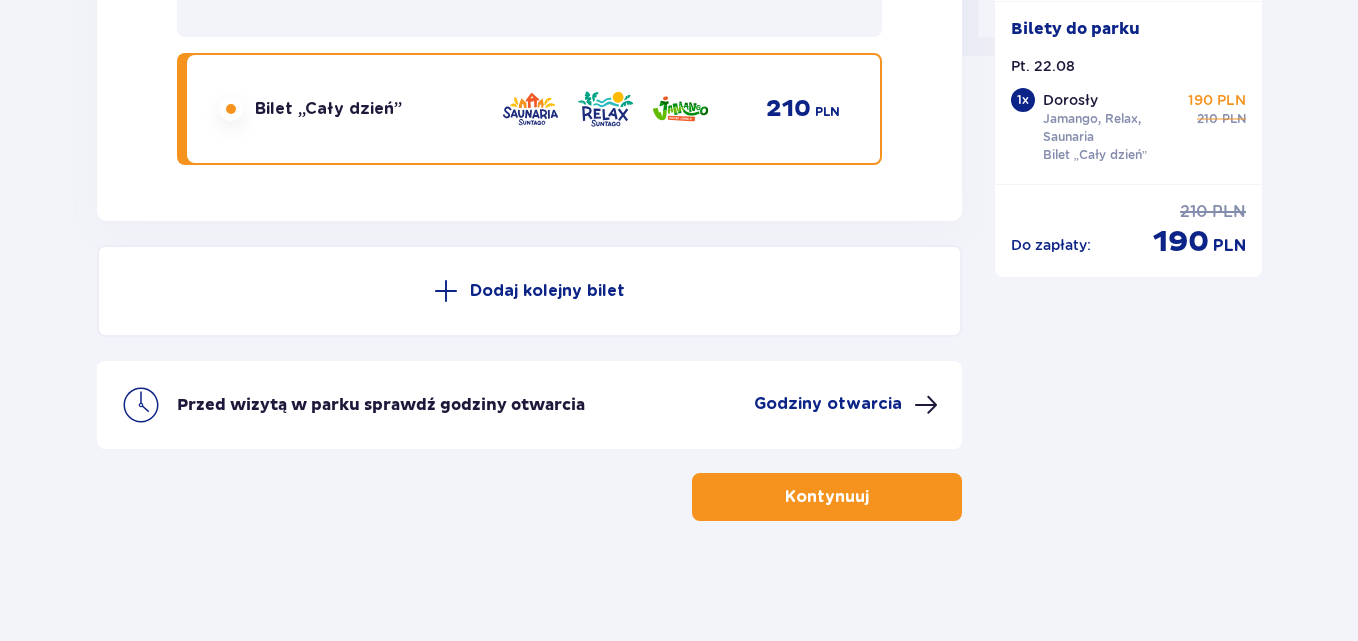 click on "Kontynuuj" at bounding box center [827, 497] 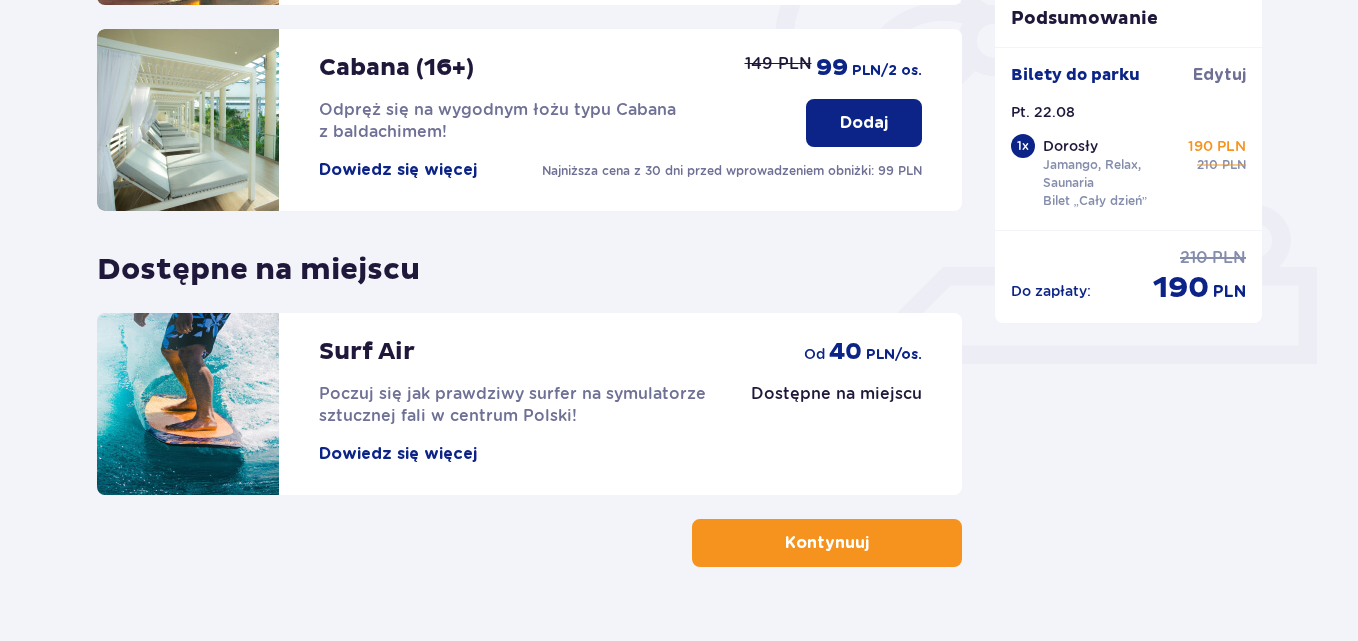 scroll, scrollTop: 700, scrollLeft: 0, axis: vertical 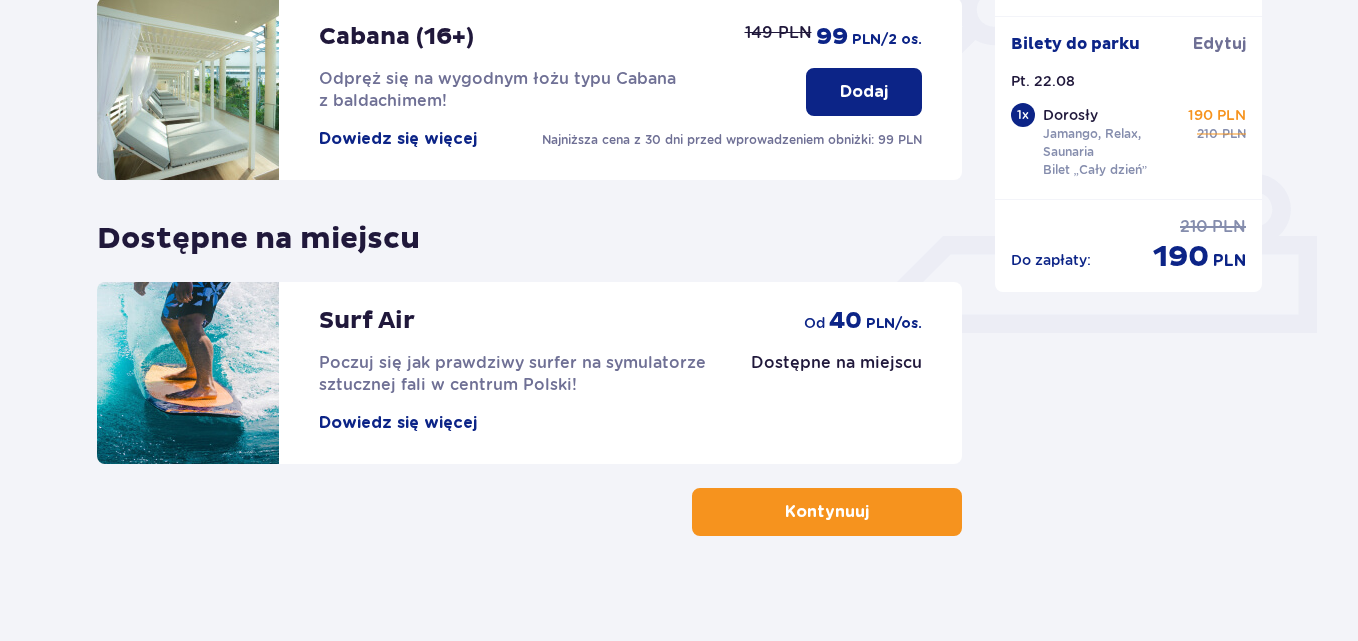 click on "Kontynuuj" at bounding box center [827, 512] 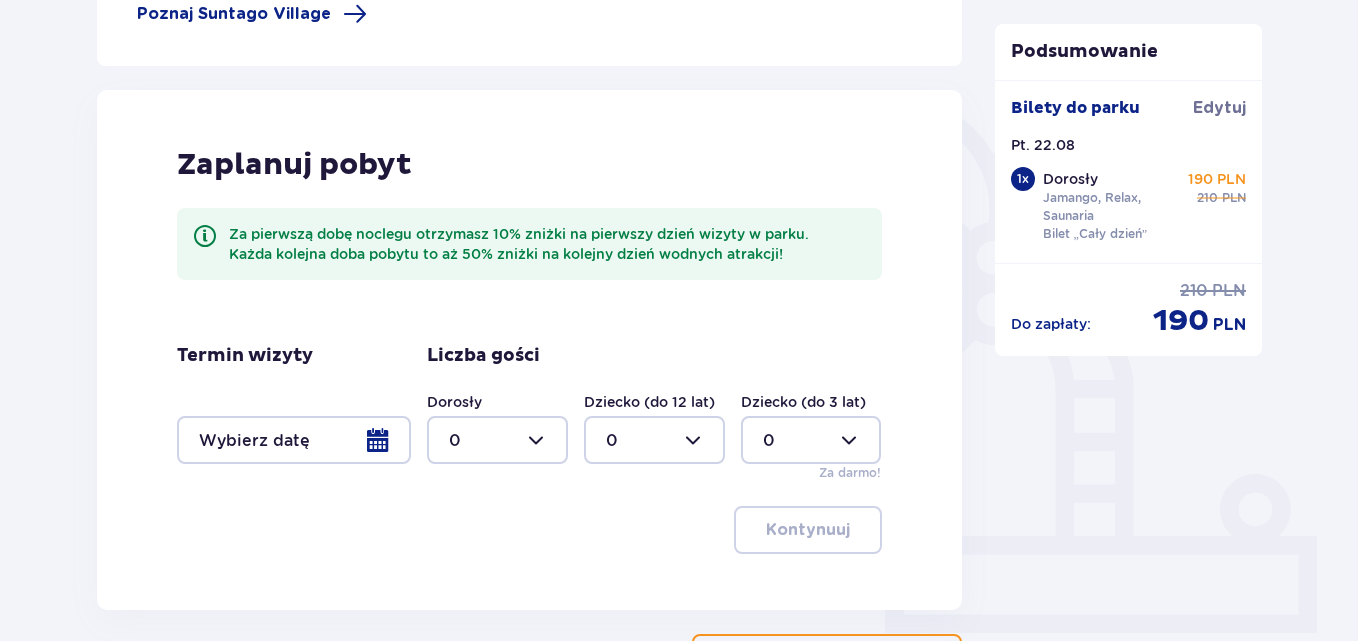 scroll, scrollTop: 561, scrollLeft: 0, axis: vertical 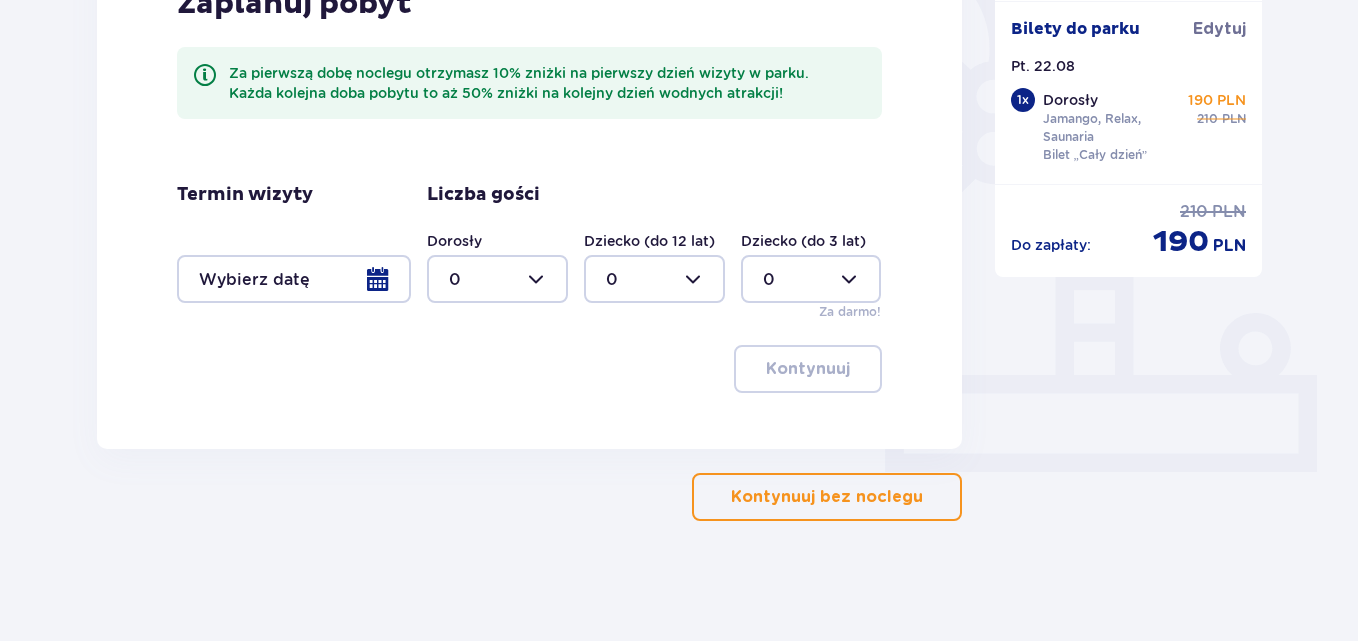 click on "Kontynuuj bez noclegu" at bounding box center (827, 497) 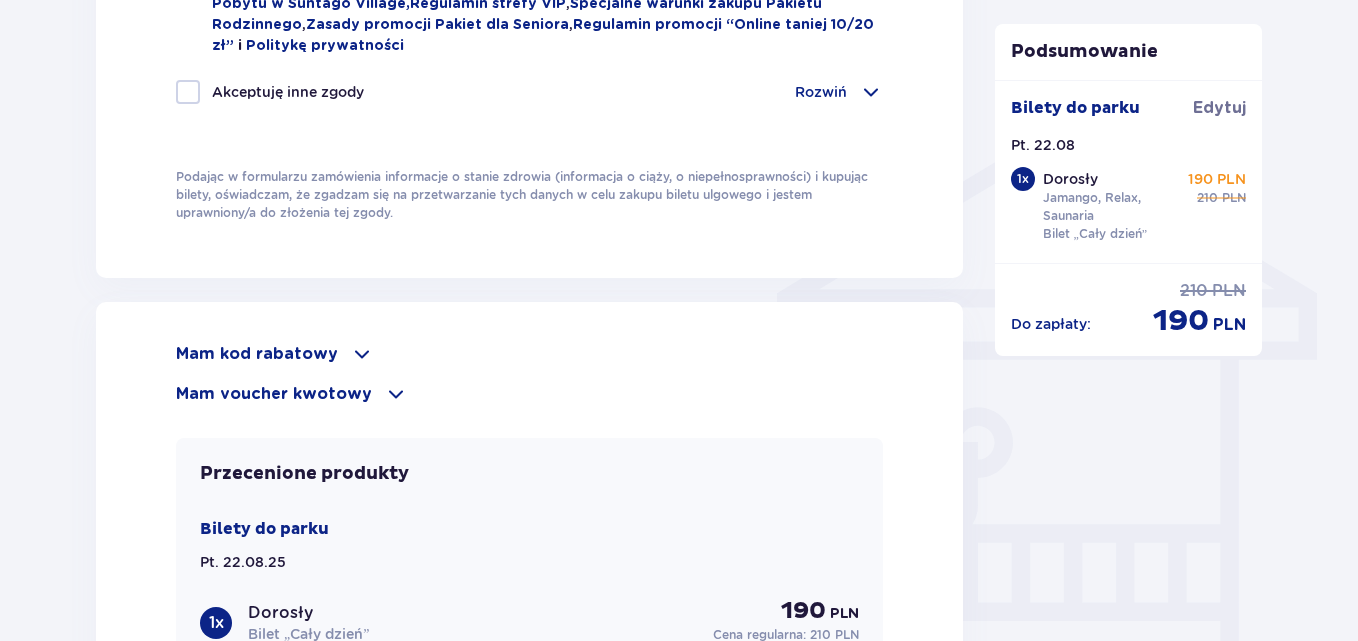 scroll, scrollTop: 1600, scrollLeft: 0, axis: vertical 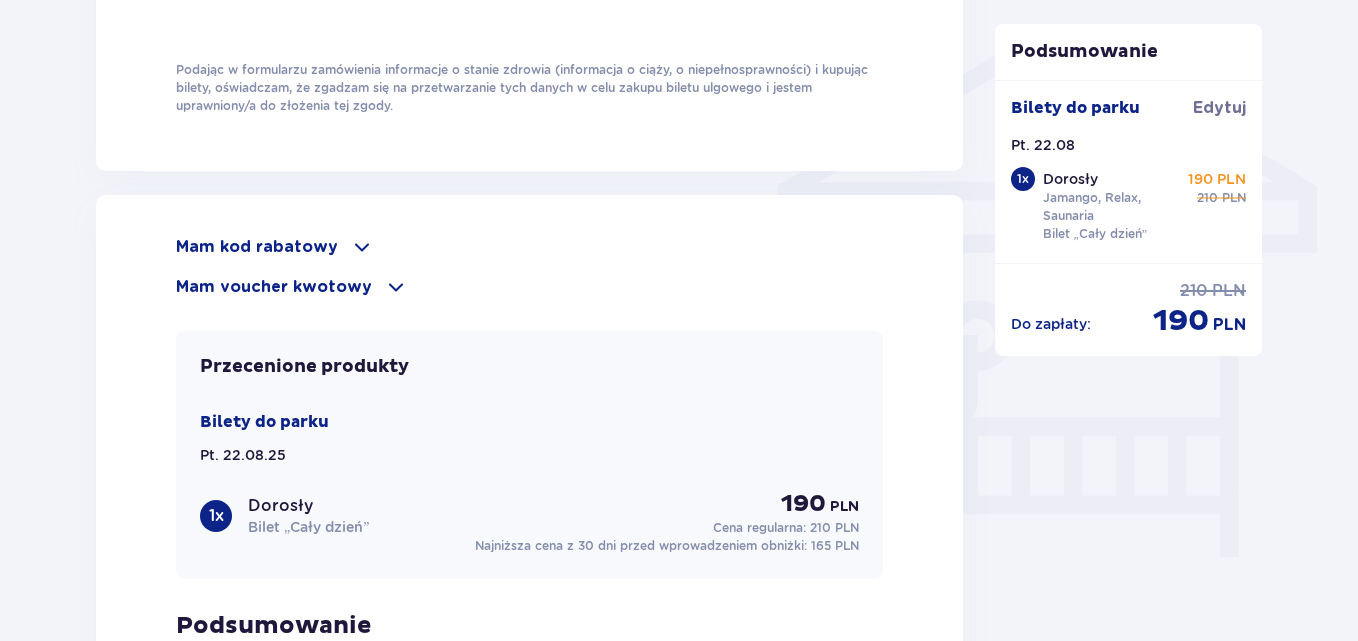 click at bounding box center [396, 287] 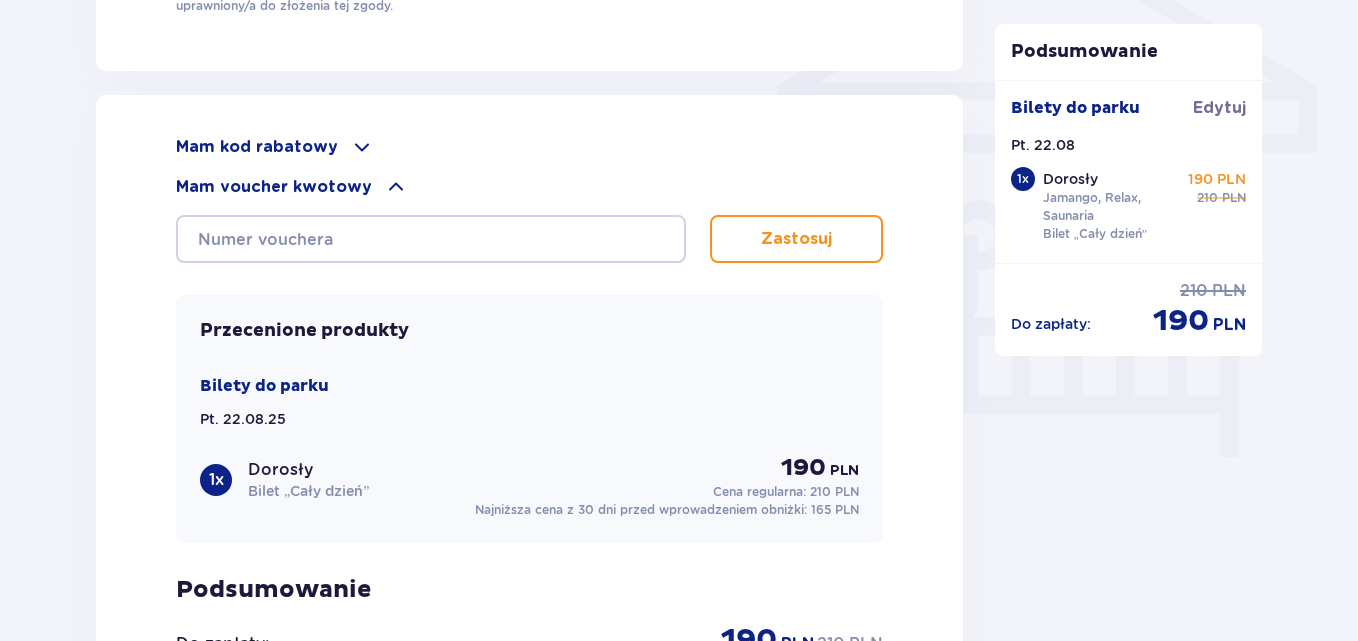 scroll, scrollTop: 1900, scrollLeft: 0, axis: vertical 